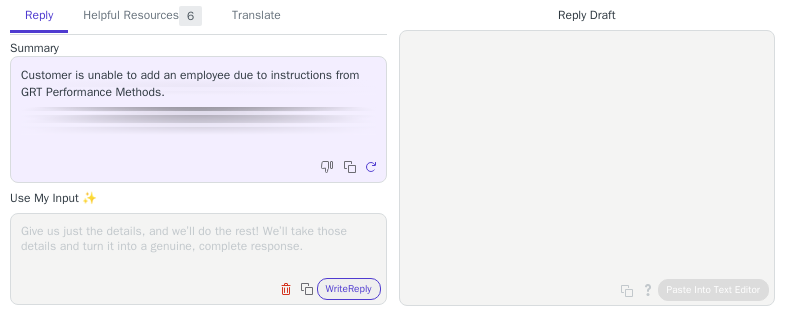 scroll, scrollTop: 0, scrollLeft: 0, axis: both 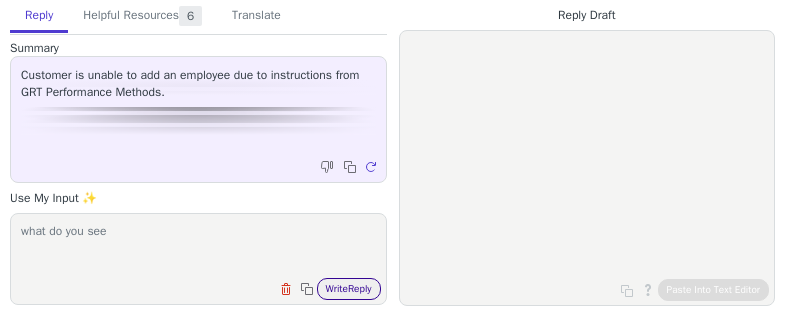 type on "what do you see" 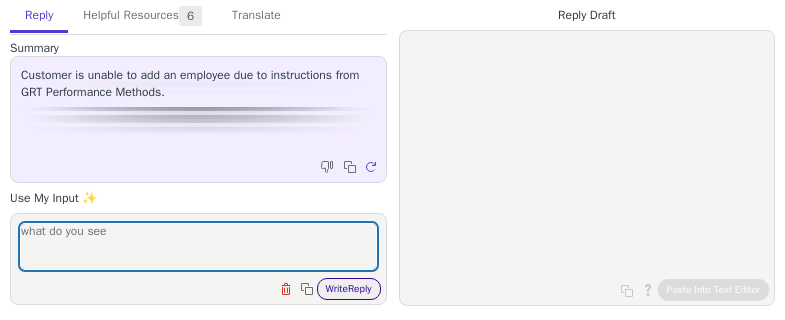click on "Write  Reply" at bounding box center [349, 289] 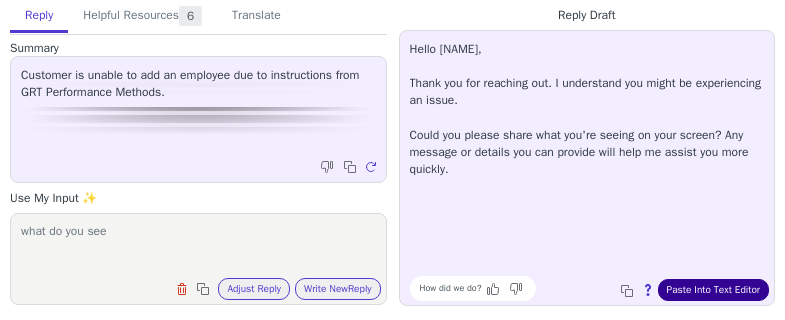 click on "Paste Into Text Editor" at bounding box center [713, 290] 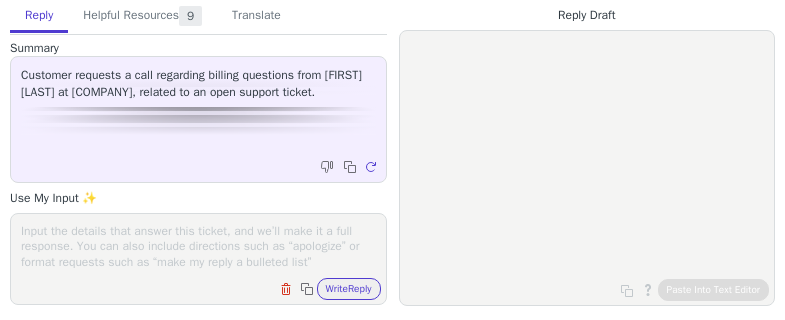 scroll, scrollTop: 0, scrollLeft: 0, axis: both 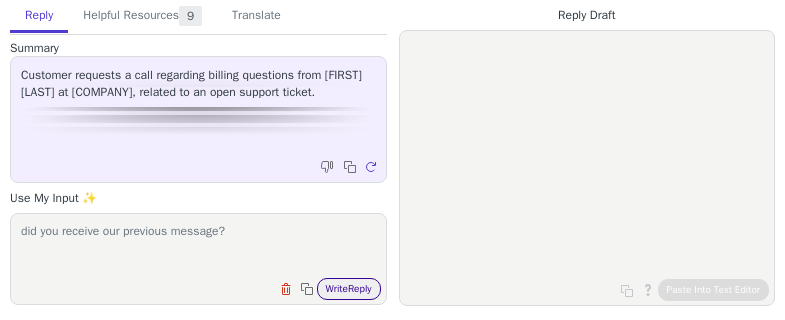 type on "did you receive our previous message?" 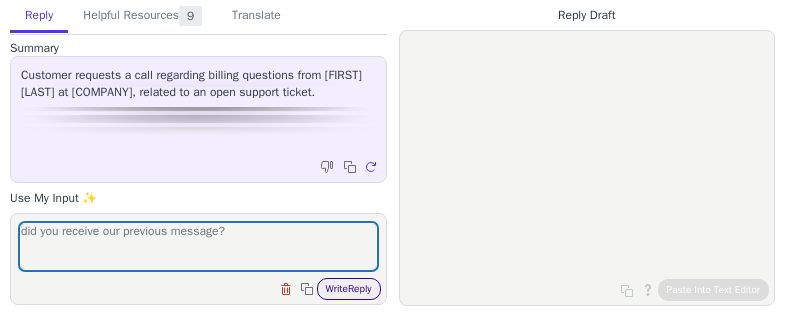 click on "Write  Reply" at bounding box center (349, 289) 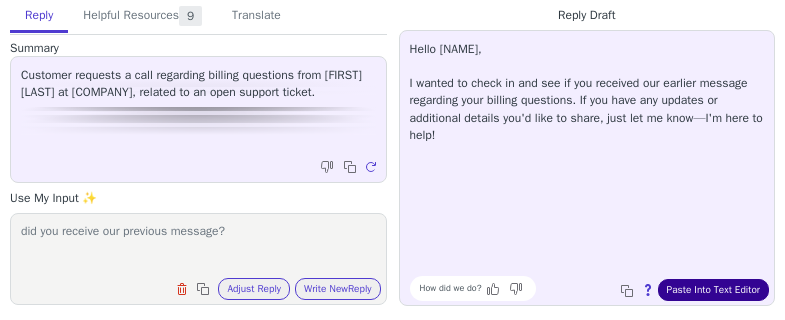 click on "Paste Into Text Editor" at bounding box center [713, 290] 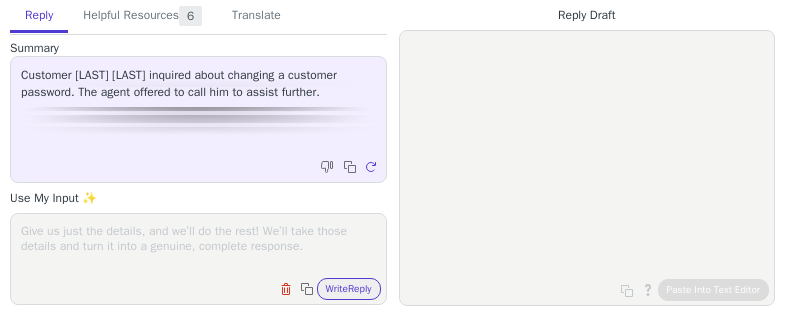 scroll, scrollTop: 0, scrollLeft: 0, axis: both 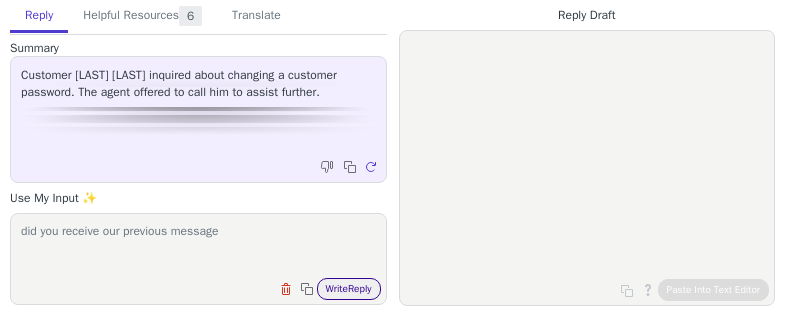 type on "did you receive our previous message" 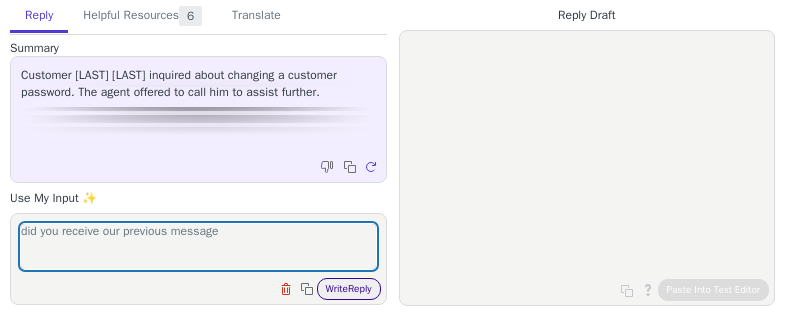 click on "Write  Reply" at bounding box center [349, 289] 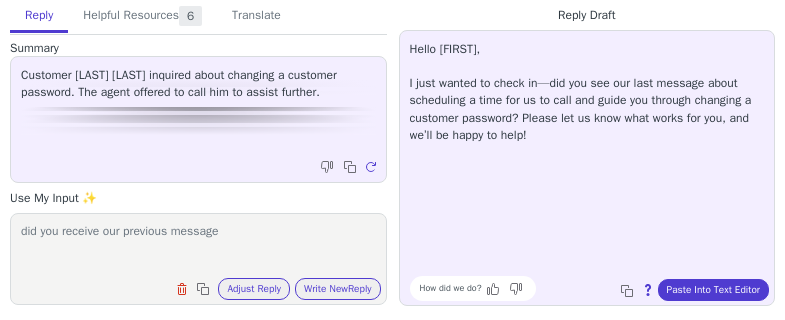 click on "Hello [FIRST], I just wanted to check in—did you see our last message about scheduling a time for us to call and guide you through changing a customer password? Please let us know what works for you, and we’ll be happy to help!" at bounding box center (587, 92) 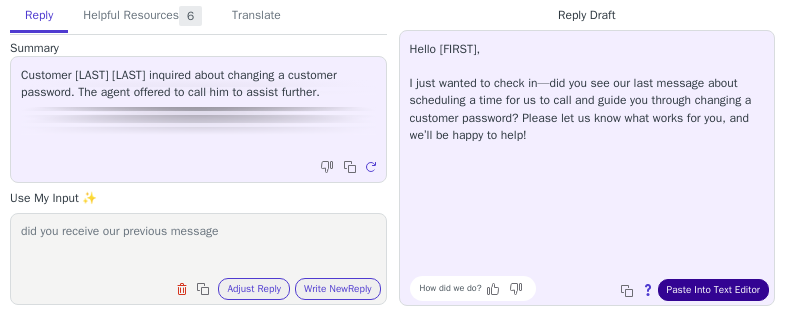 click on "Paste Into Text Editor" at bounding box center (713, 290) 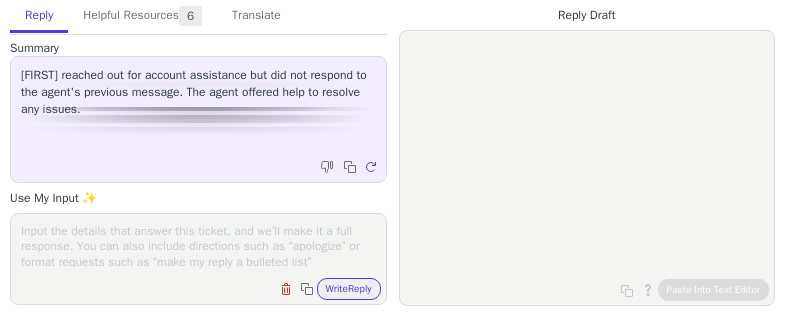 scroll, scrollTop: 0, scrollLeft: 0, axis: both 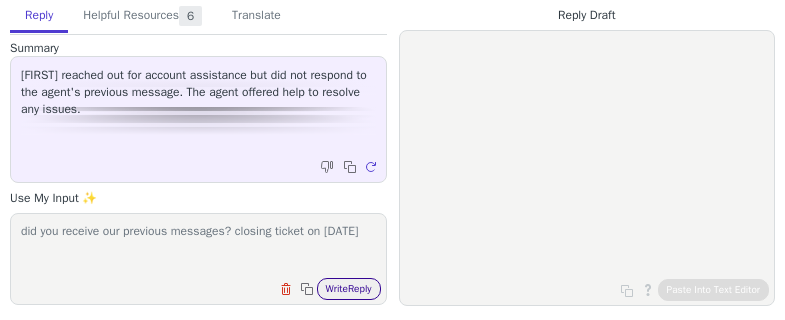 type on "did you receive our previous messages? closing ticket on 2025-07-08" 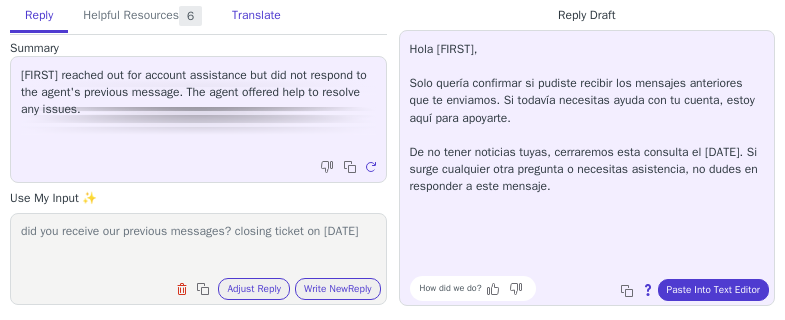 click on "Translate" at bounding box center (256, 16) 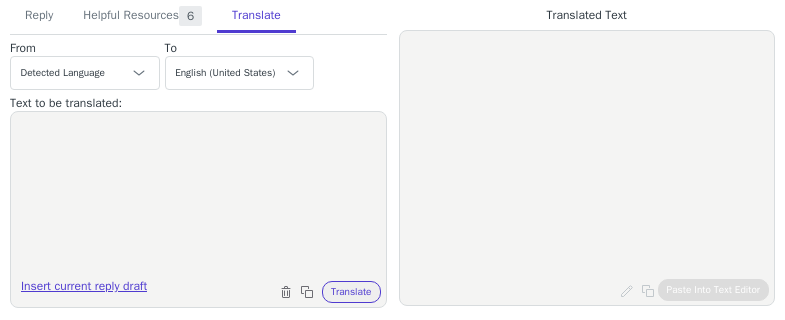 click on "Insert current reply draft" at bounding box center (84, 290) 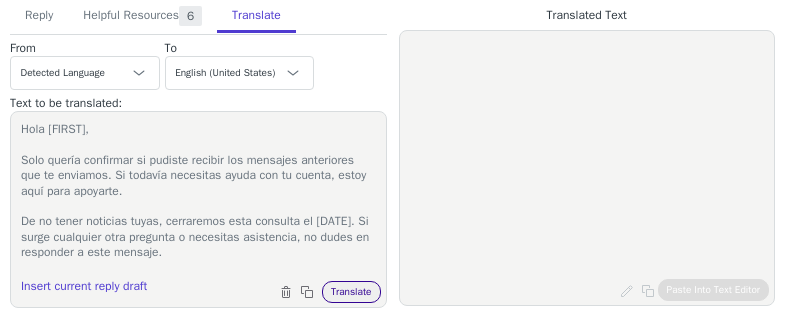 click on "Translate" at bounding box center (351, 292) 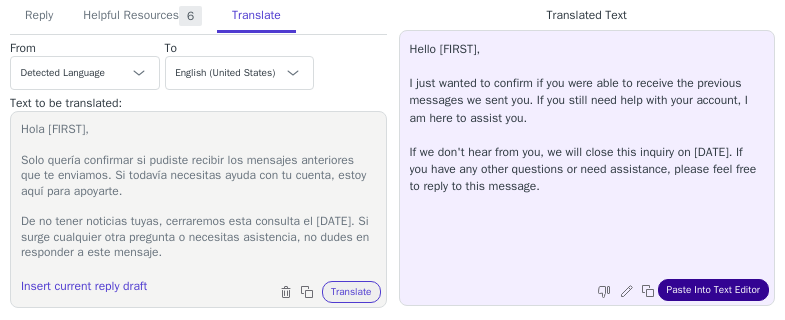 click on "Paste Into Text Editor" at bounding box center [713, 290] 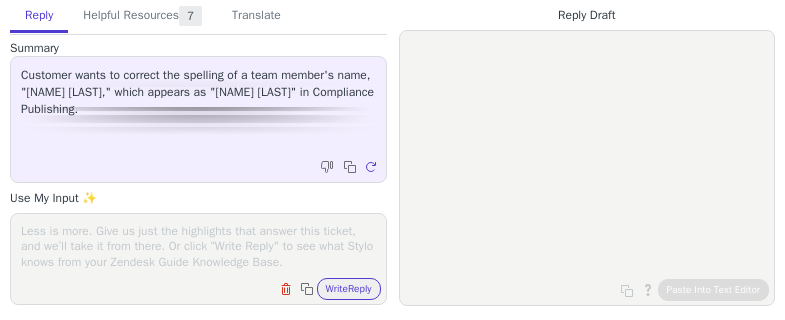 scroll, scrollTop: 0, scrollLeft: 0, axis: both 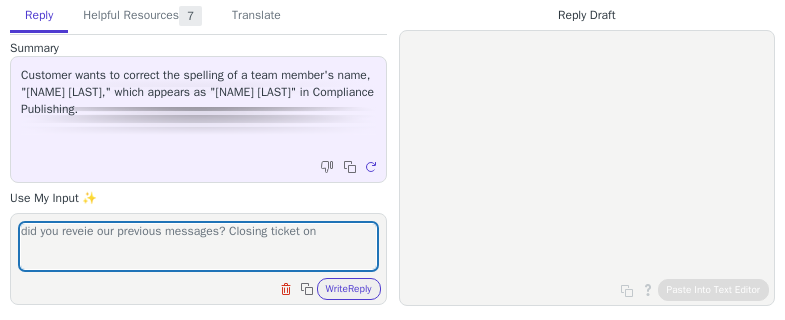 drag, startPoint x: 86, startPoint y: 239, endPoint x: 76, endPoint y: 281, distance: 43.174065 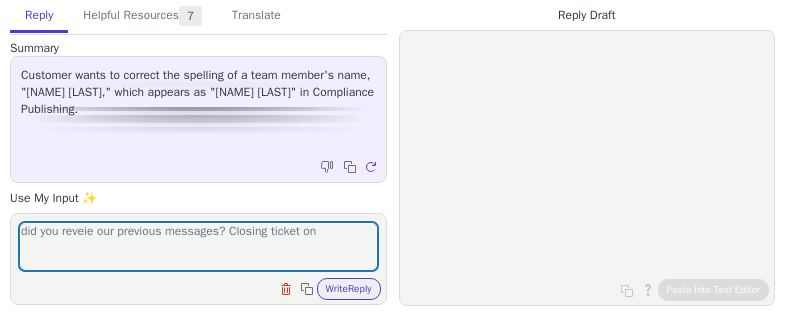 click on "Clear field Copy to clipboard Write  Reply" at bounding box center [208, 287] 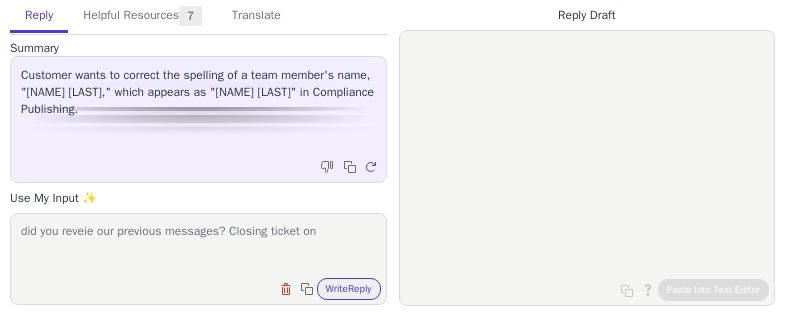 click on "did you reveie our previous messages? Closing ticket on" at bounding box center (198, 246) 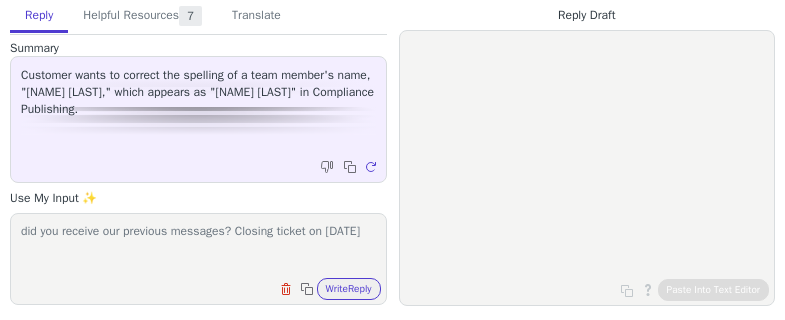 click on "did you receive our previous messages? Closing ticket on [DATE]" at bounding box center [198, 246] 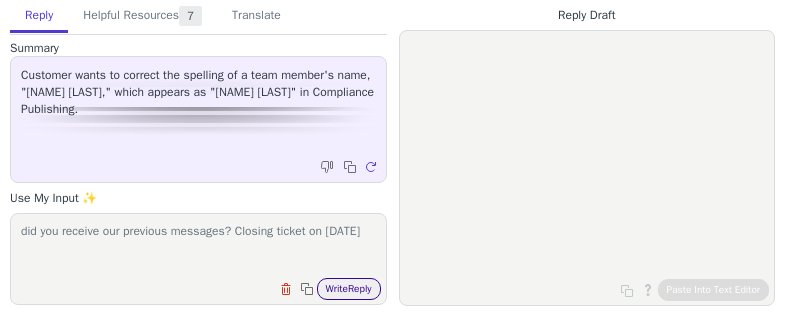 type on "did you receive our previous messages? Closing ticket on [DATE]" 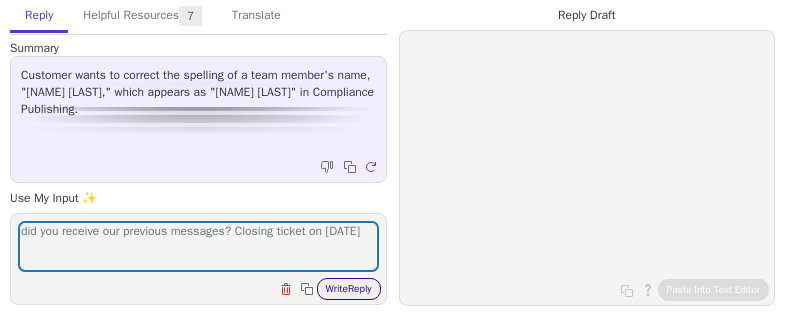 click on "Write  Reply" at bounding box center [349, 289] 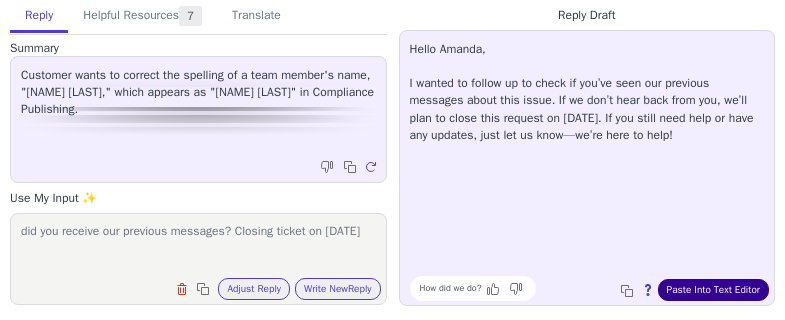 click on "Paste Into Text Editor" at bounding box center [713, 290] 